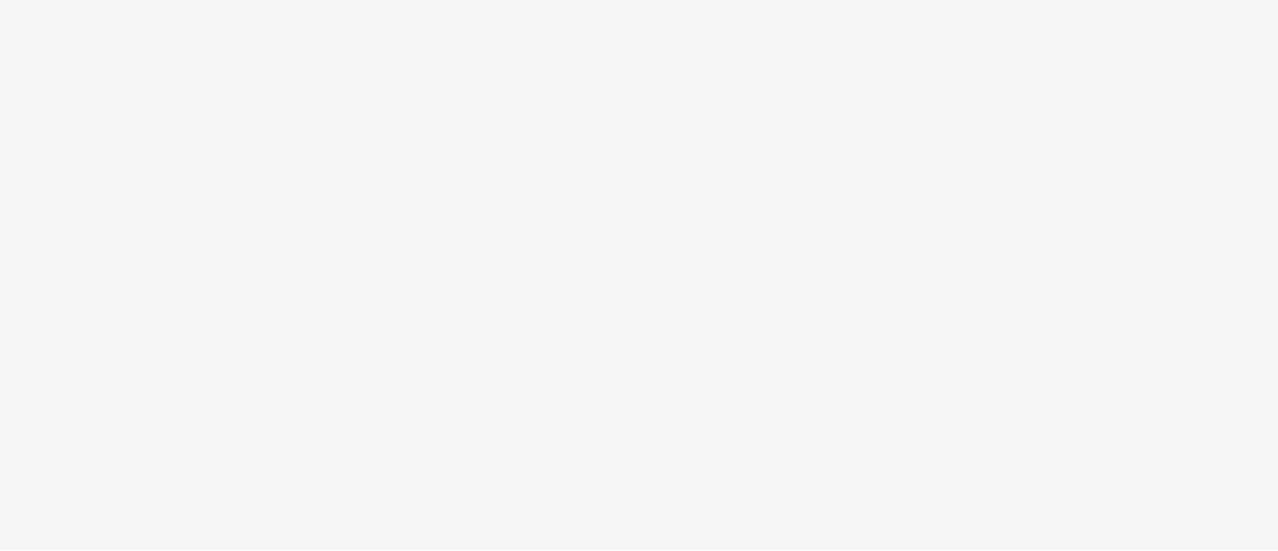 scroll, scrollTop: 0, scrollLeft: 0, axis: both 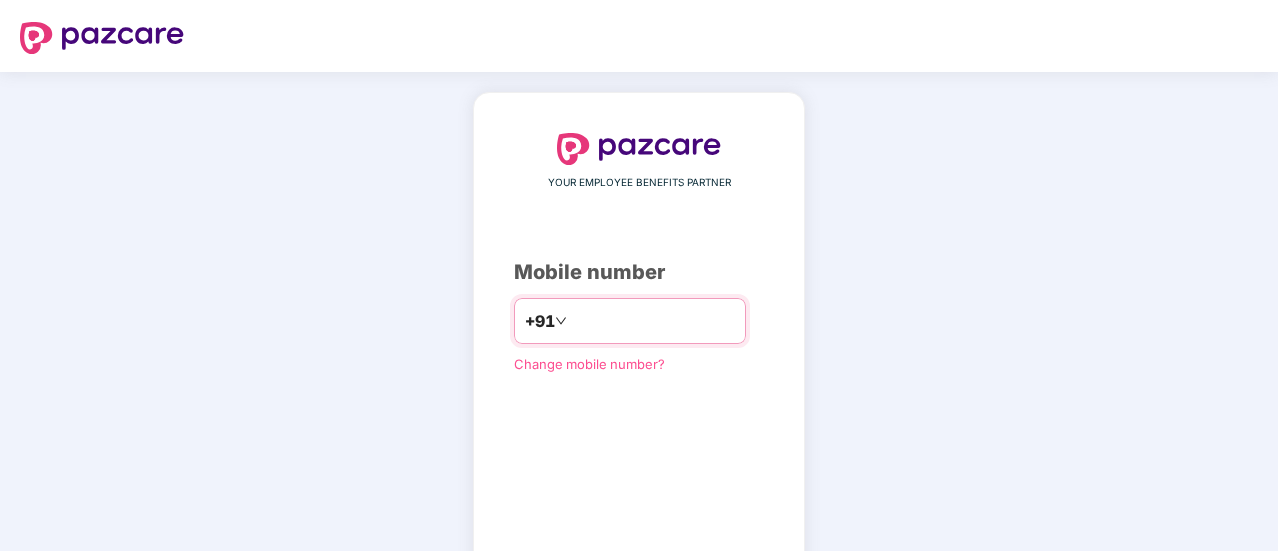 click at bounding box center (653, 321) 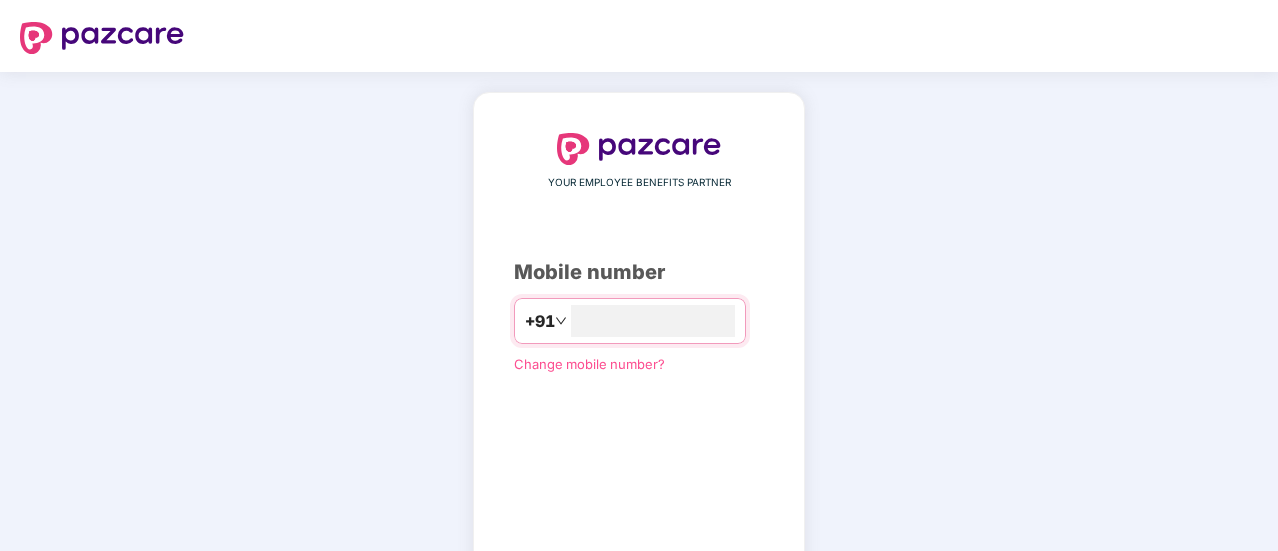 scroll, scrollTop: 110, scrollLeft: 0, axis: vertical 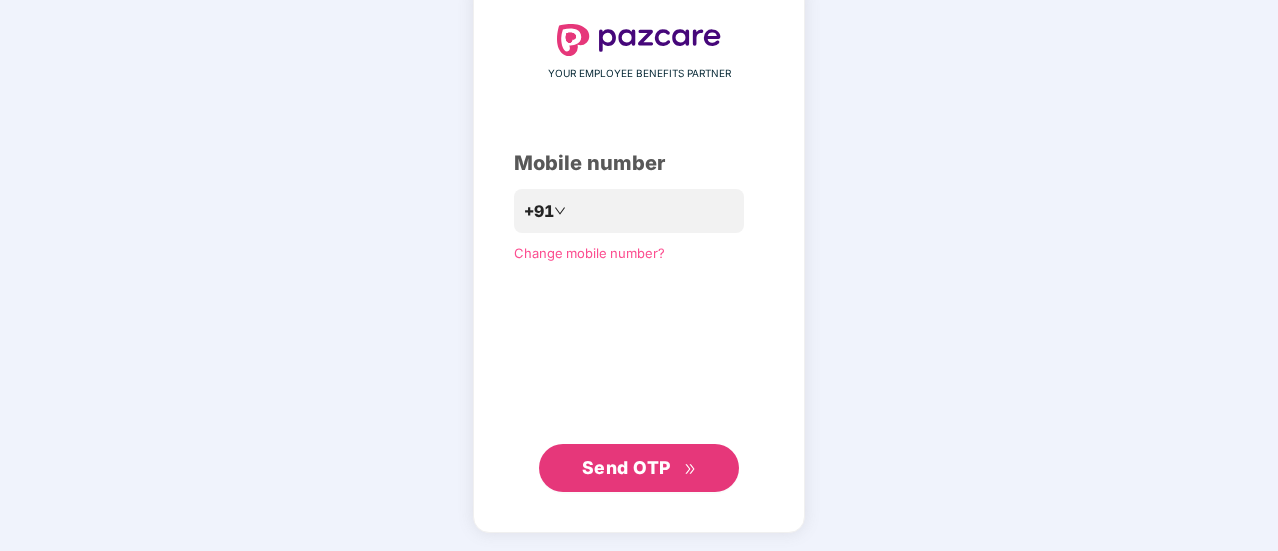 click on "Send OTP" at bounding box center (639, 468) 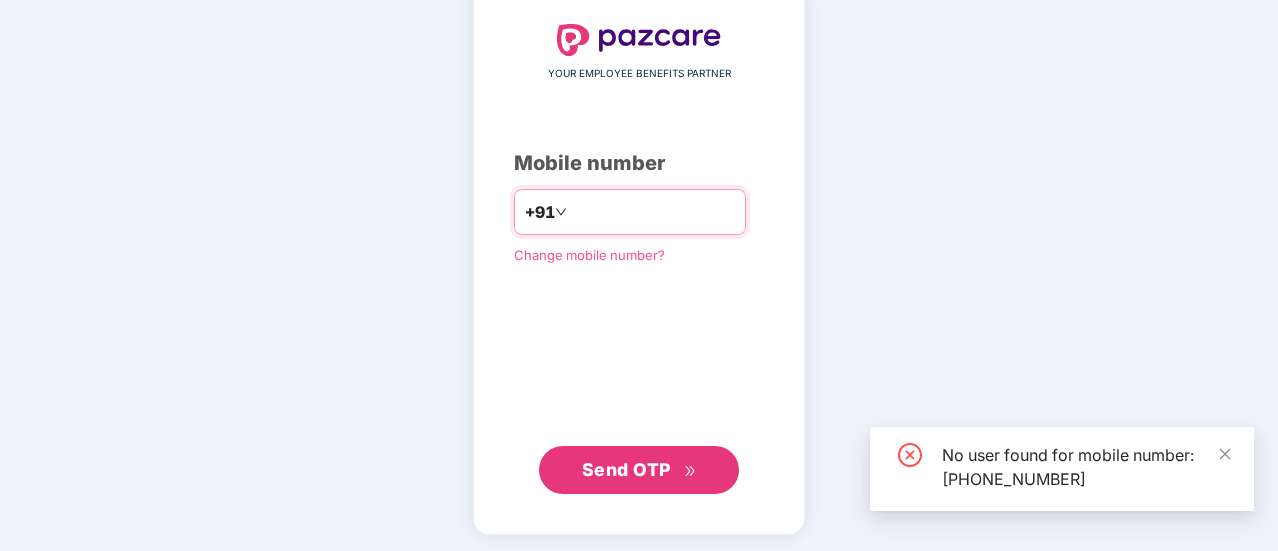 click on "**********" at bounding box center (653, 212) 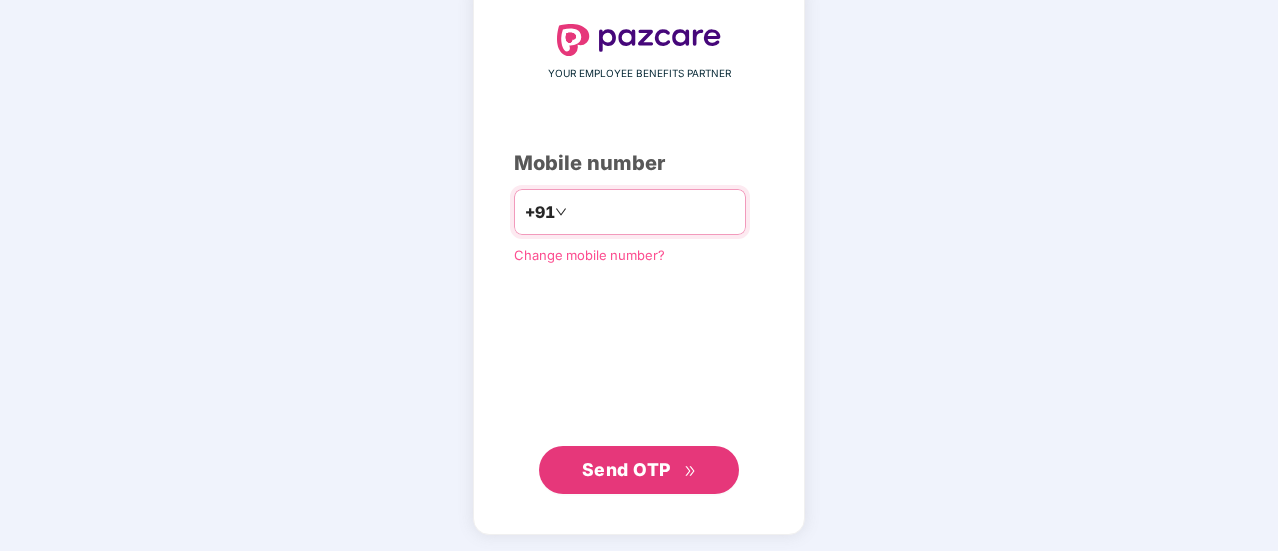 type on "*" 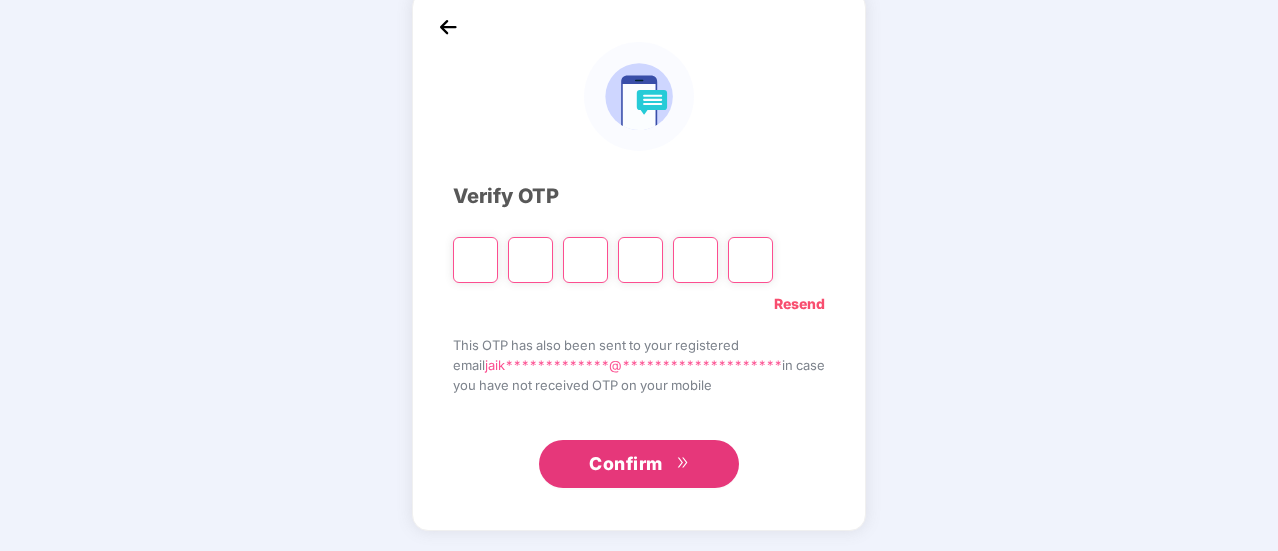 scroll, scrollTop: 100, scrollLeft: 0, axis: vertical 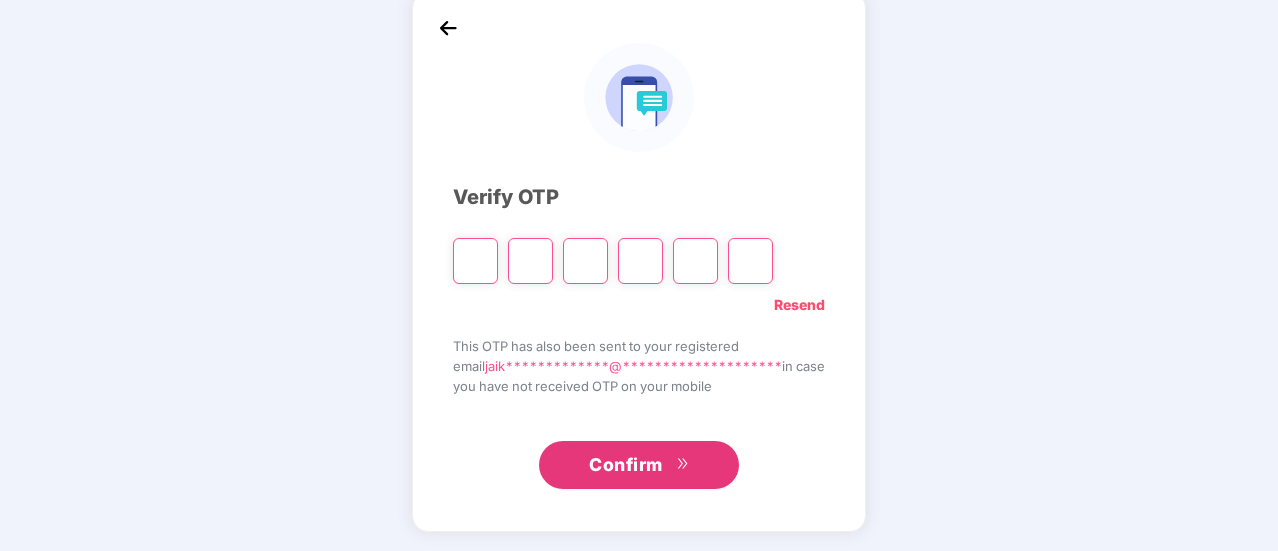 type on "*" 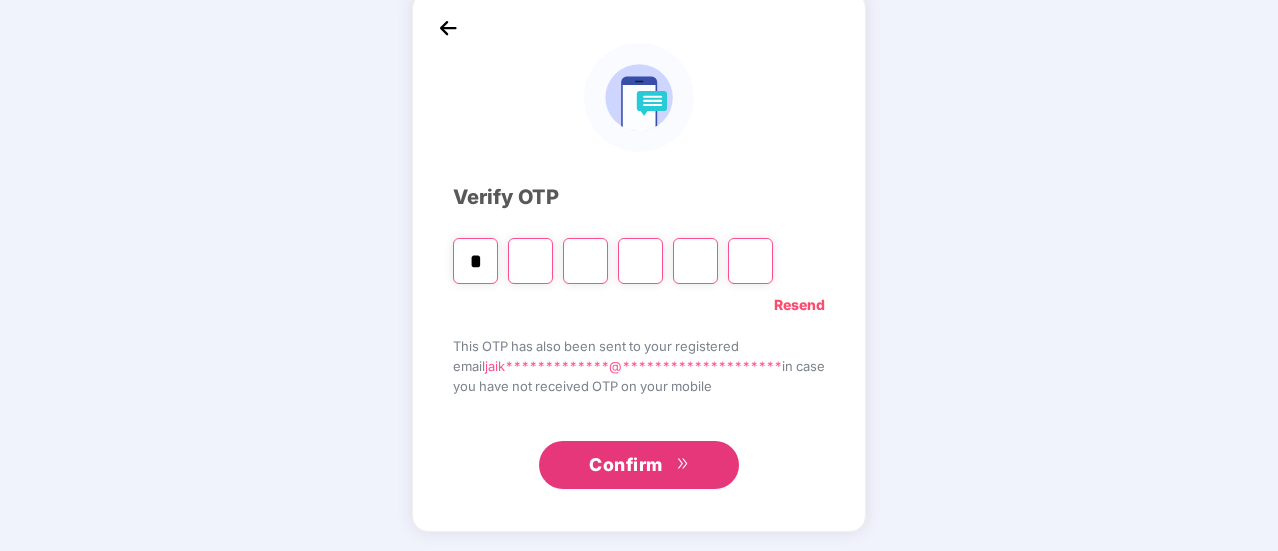 type on "*" 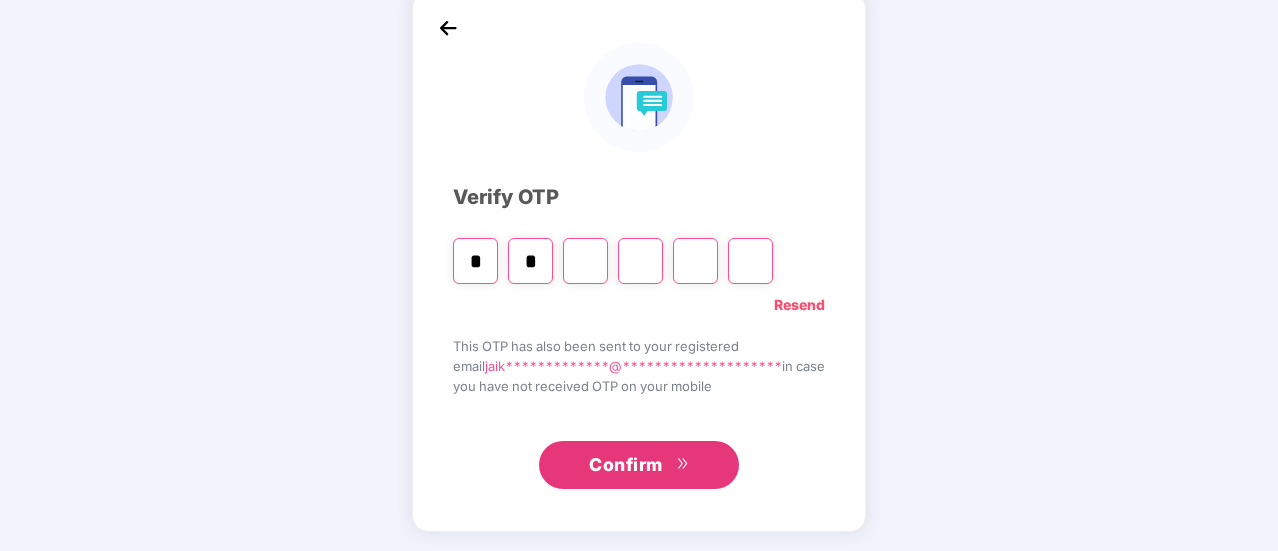 type on "*" 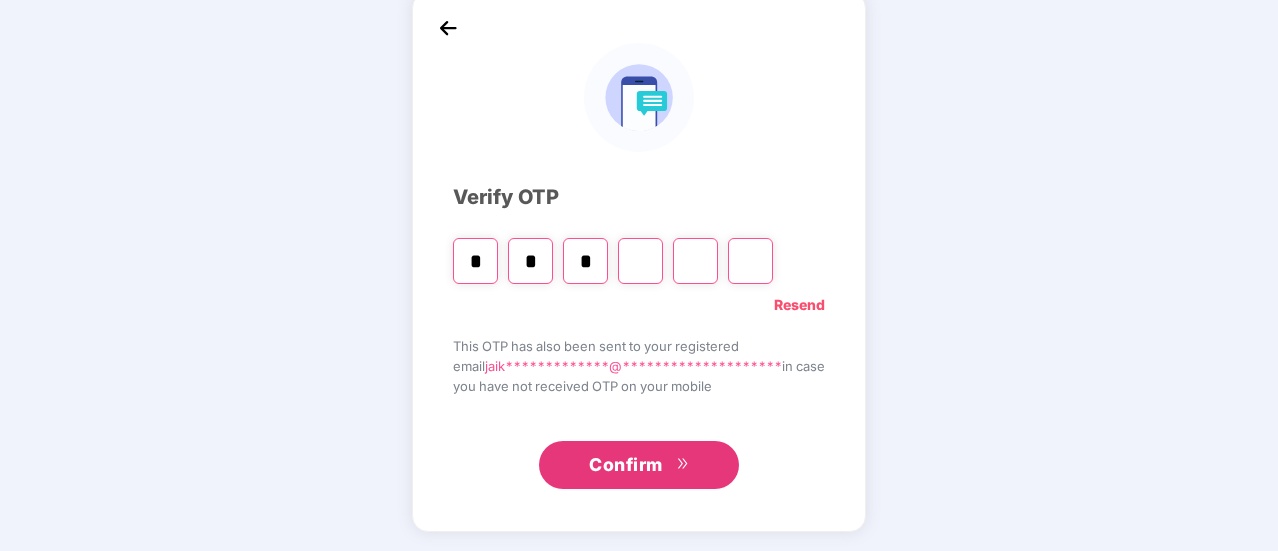 type on "*" 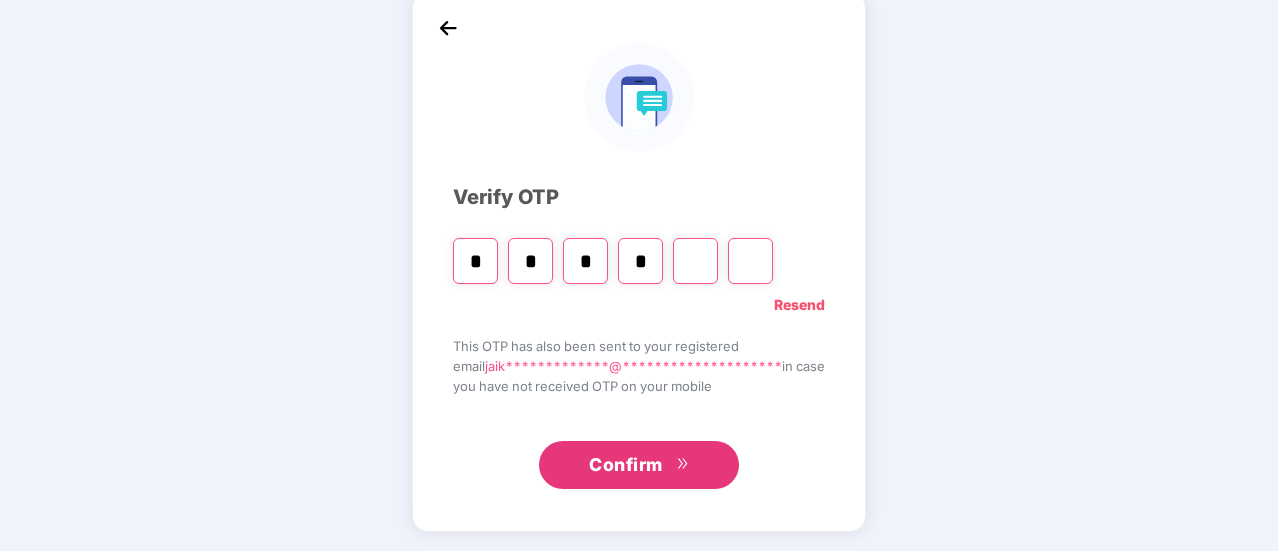 type on "*" 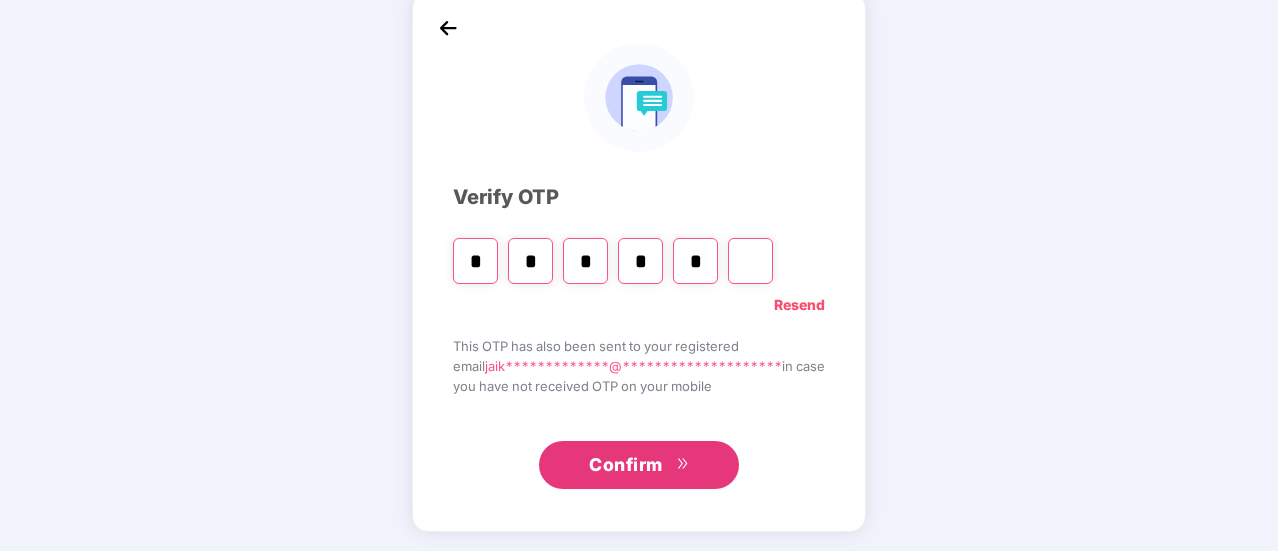 type on "*" 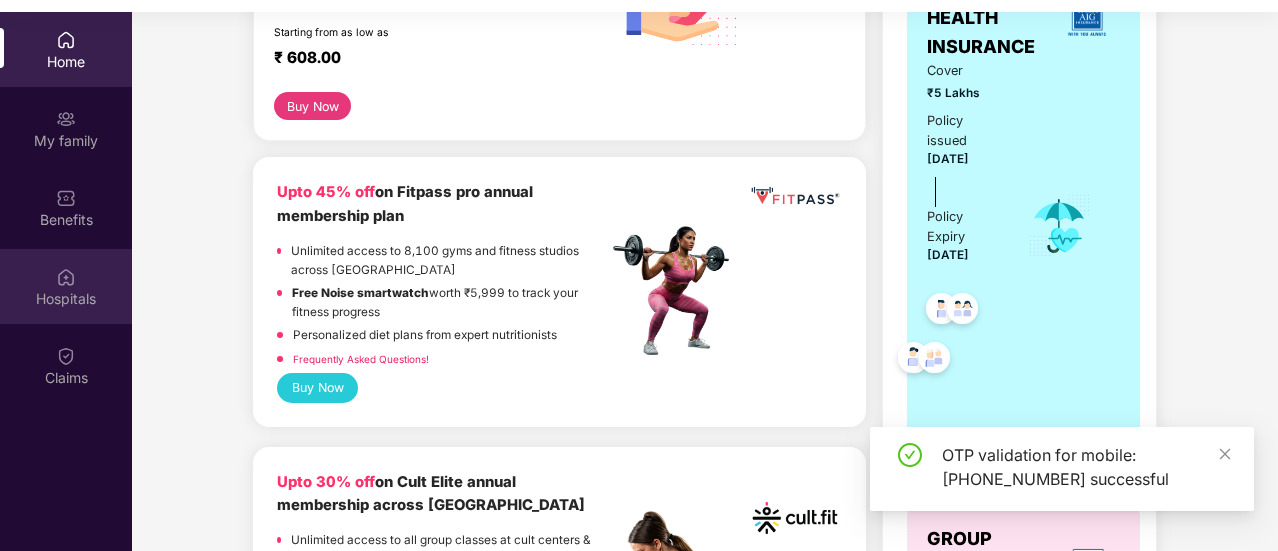 scroll, scrollTop: 400, scrollLeft: 0, axis: vertical 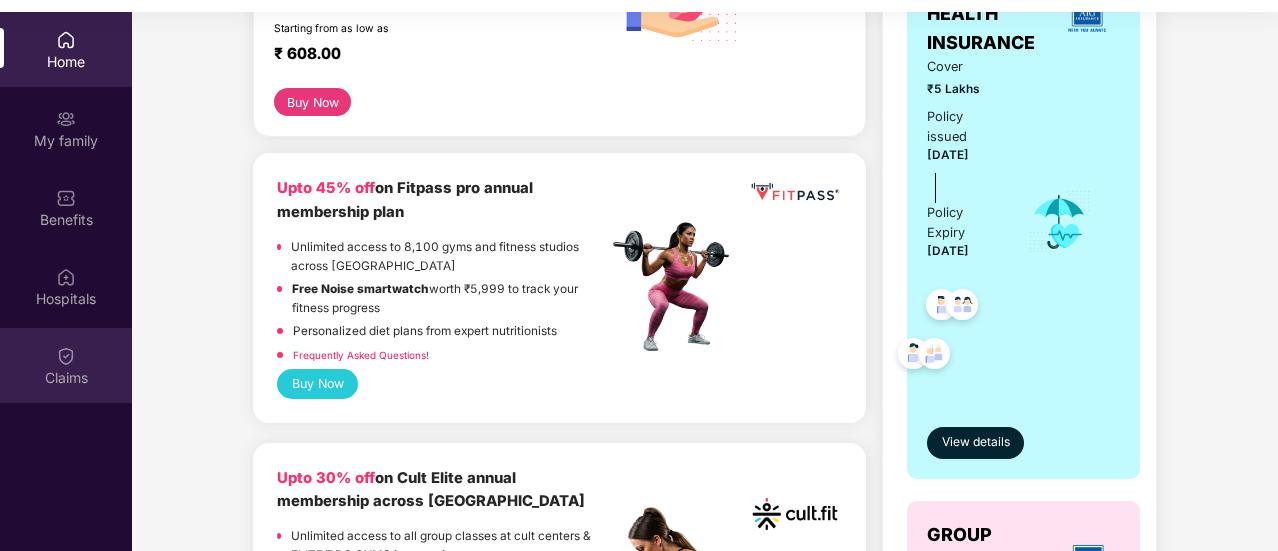 click at bounding box center [66, 356] 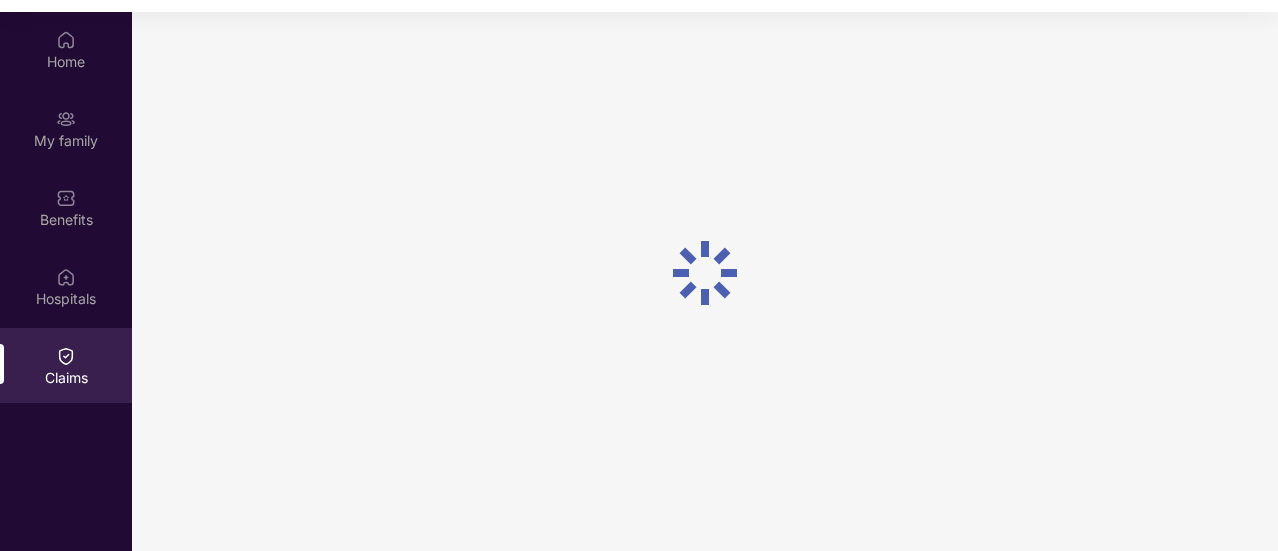 scroll, scrollTop: 0, scrollLeft: 0, axis: both 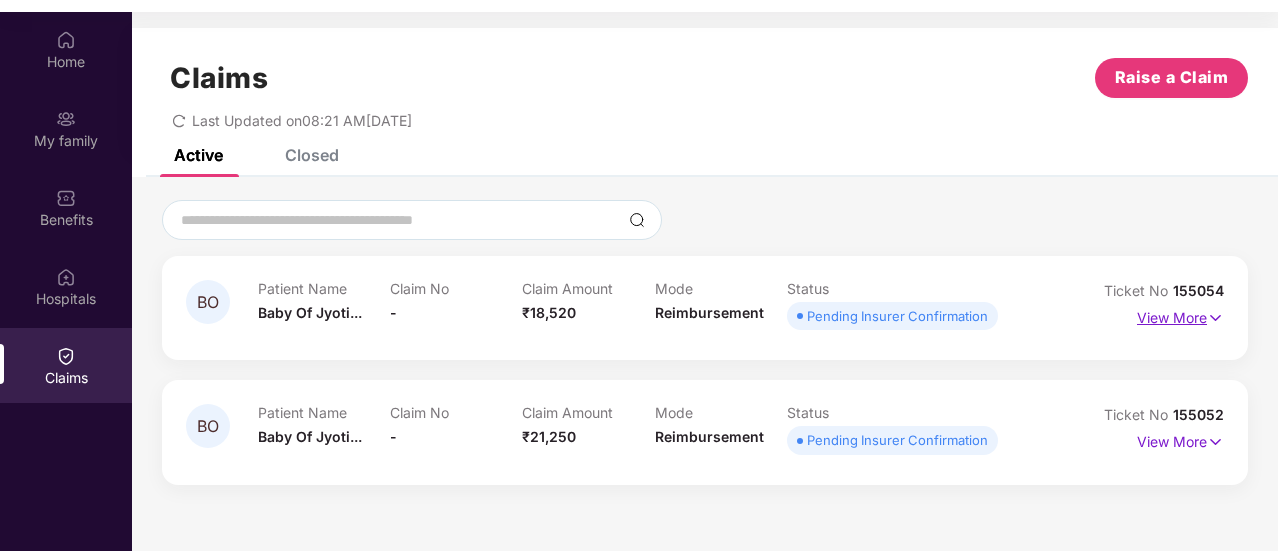 click on "View More" at bounding box center (1180, 315) 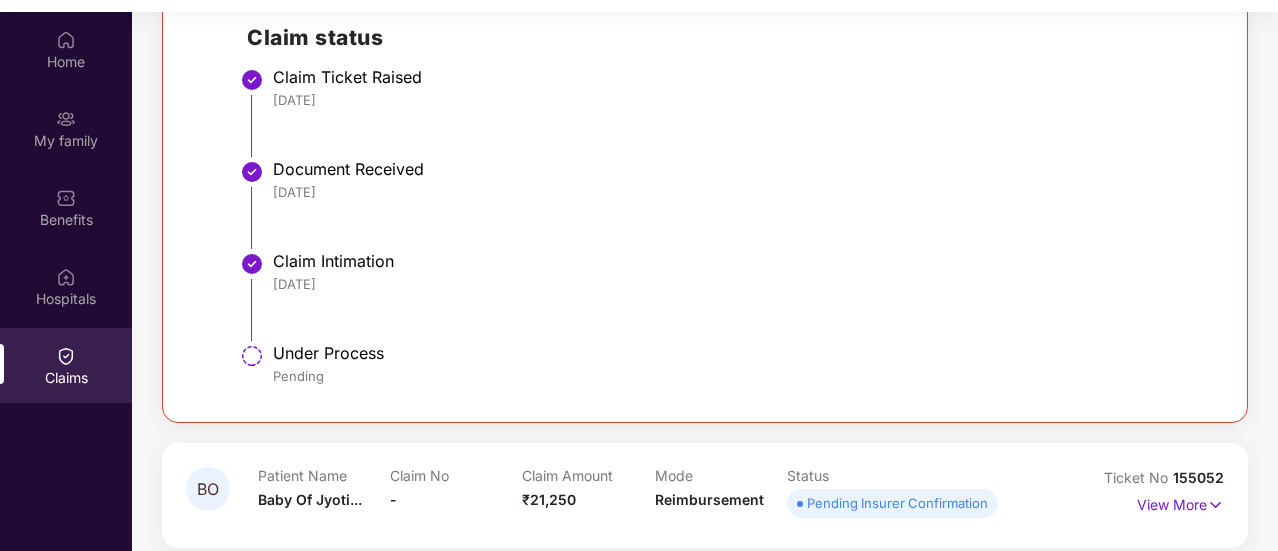 scroll, scrollTop: 529, scrollLeft: 0, axis: vertical 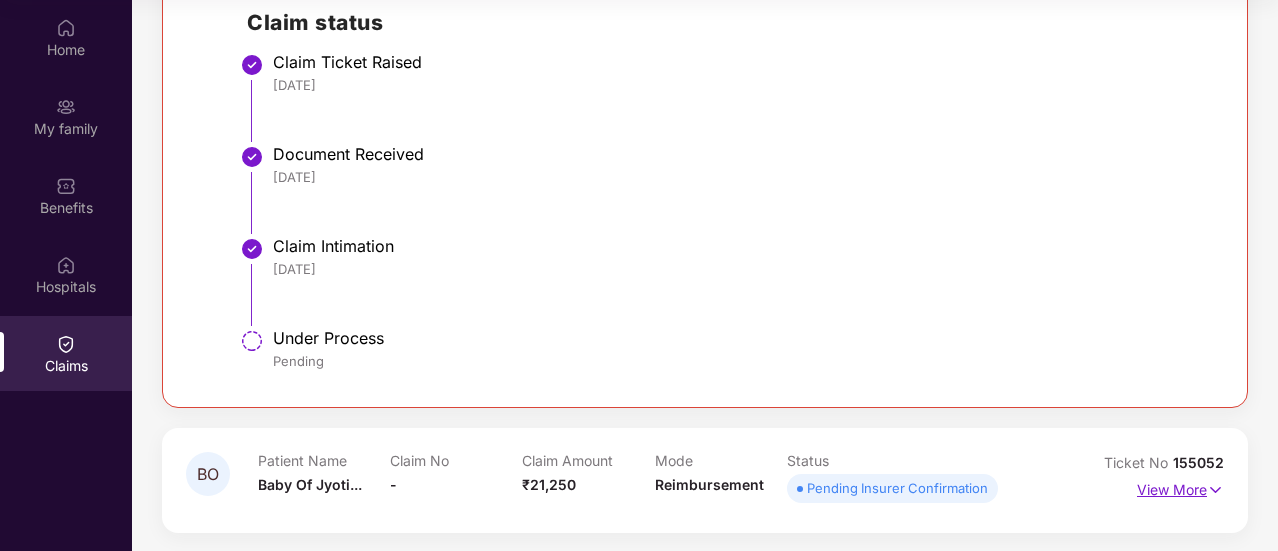 click on "View More" at bounding box center (1180, 487) 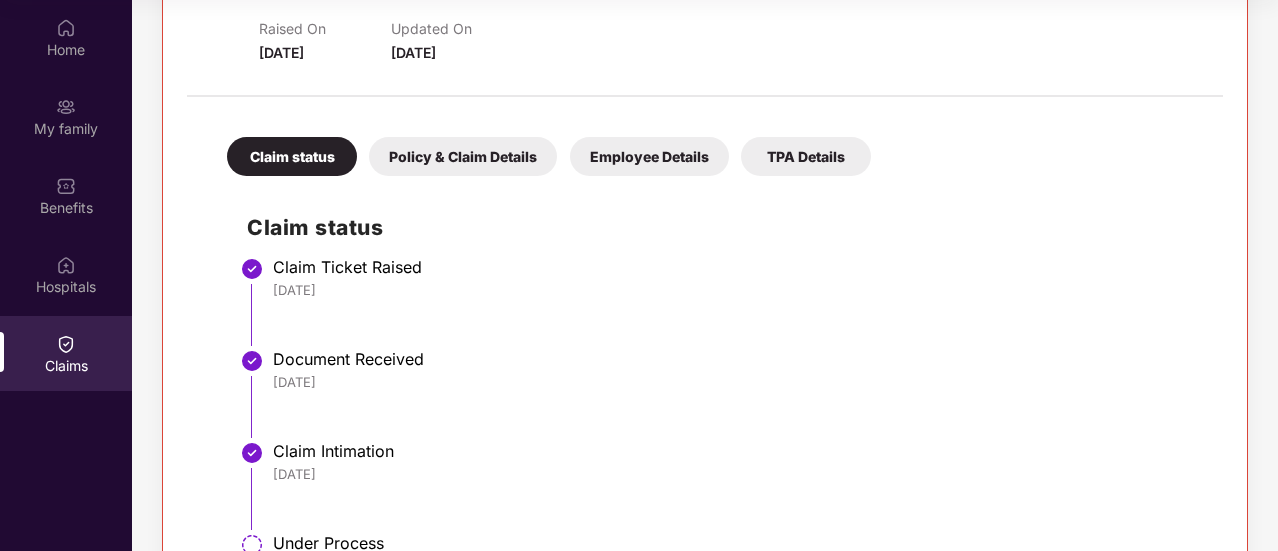 scroll, scrollTop: 1116, scrollLeft: 0, axis: vertical 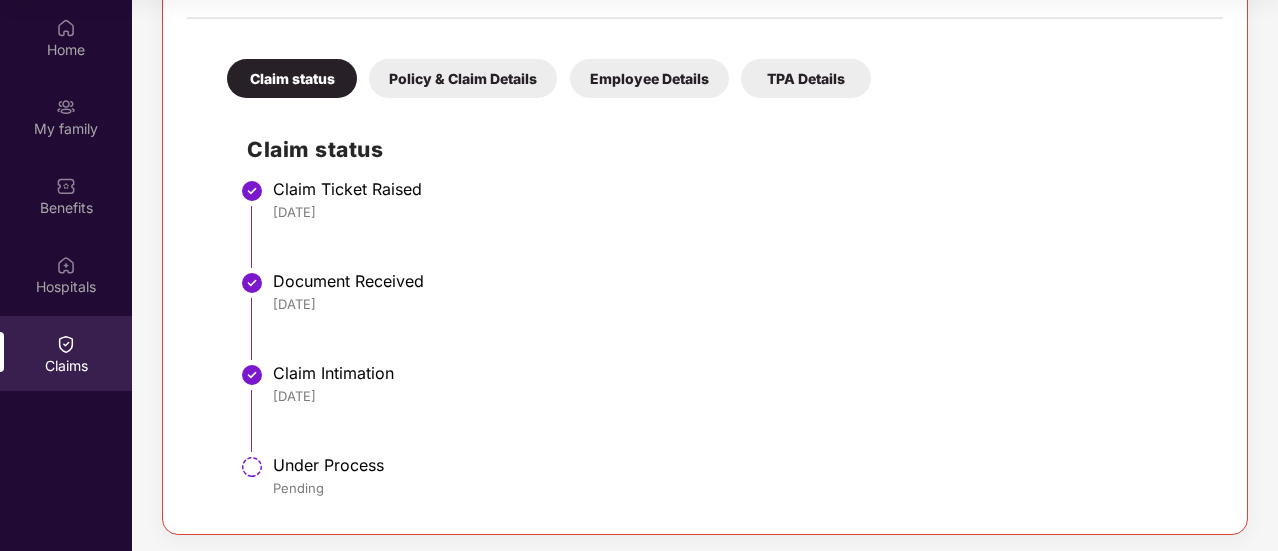 click on "Policy & Claim Details" at bounding box center [463, 78] 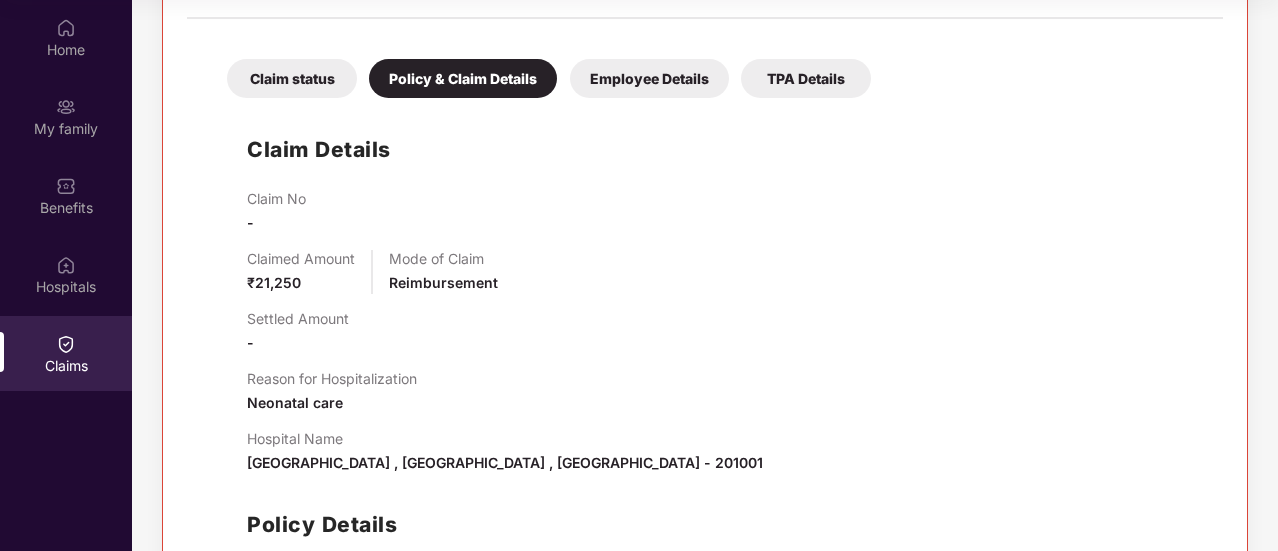 click on "Employee Details" at bounding box center [649, 78] 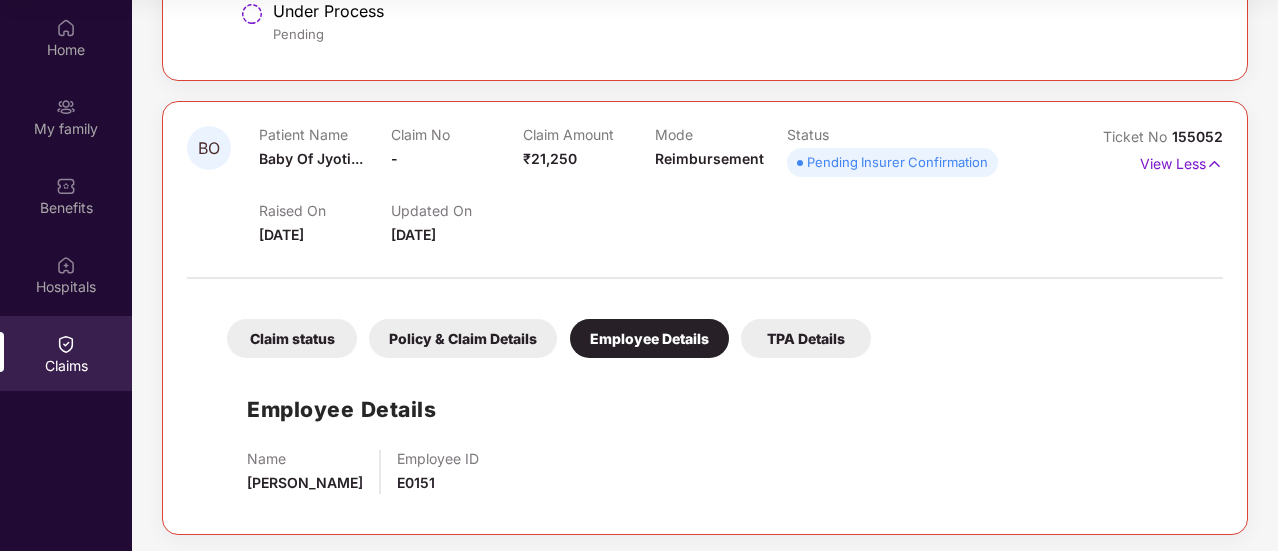 click on "TPA Details" at bounding box center [806, 338] 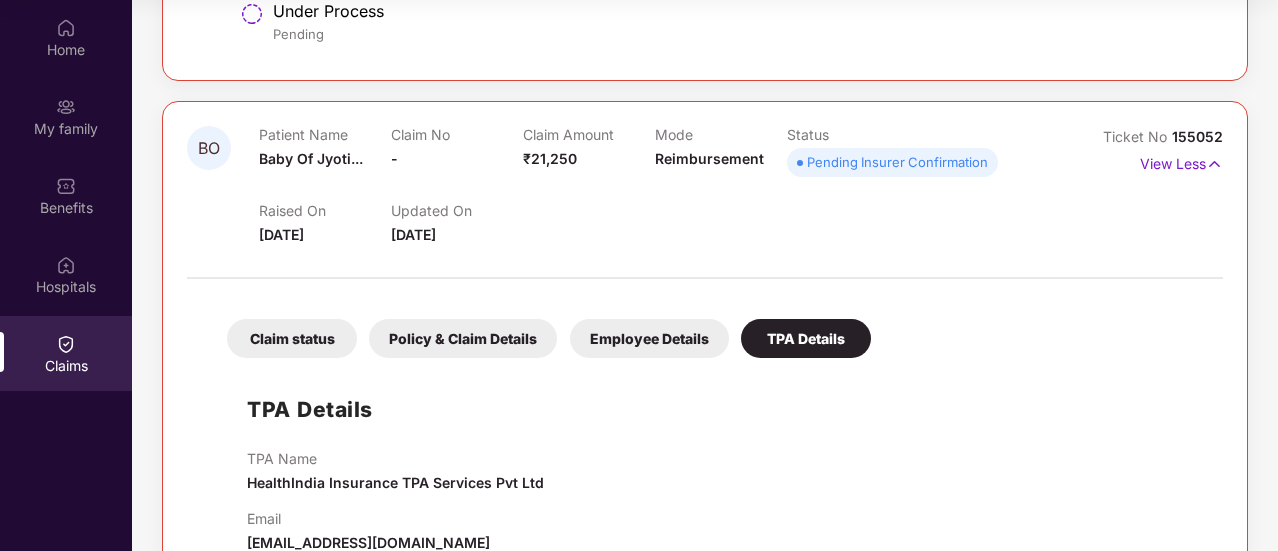 scroll, scrollTop: 900, scrollLeft: 0, axis: vertical 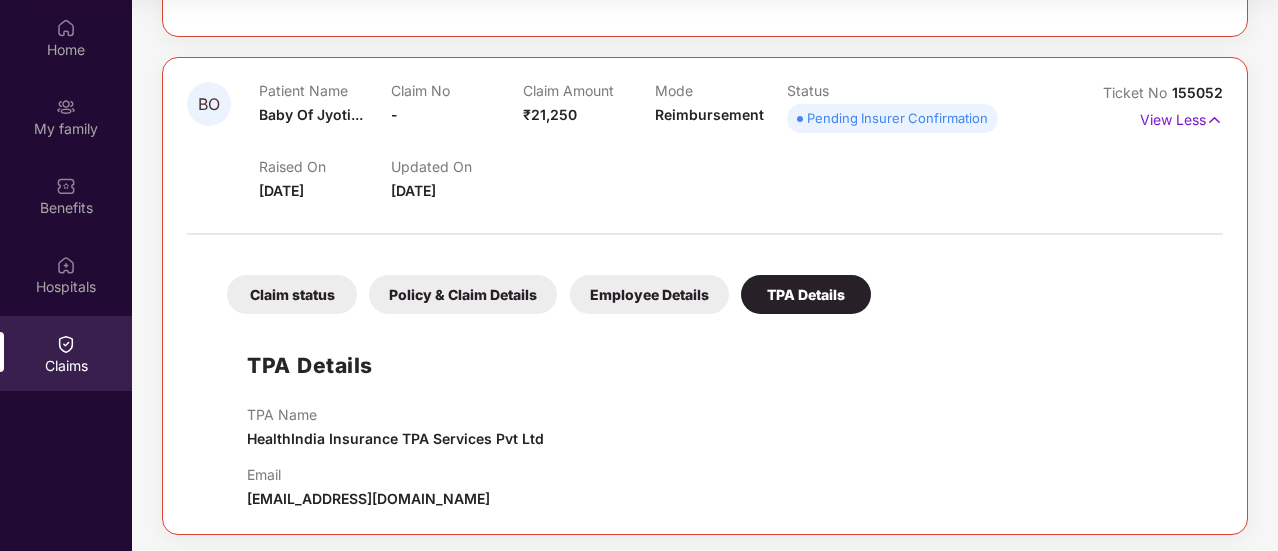 click on "Claim status" at bounding box center (292, 294) 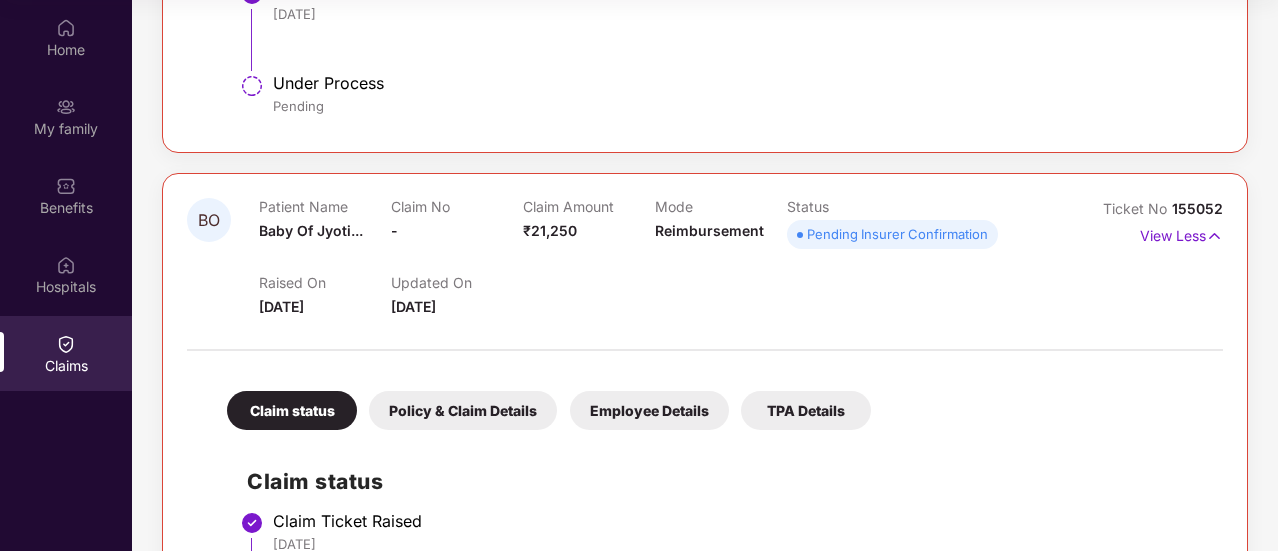 scroll, scrollTop: 716, scrollLeft: 0, axis: vertical 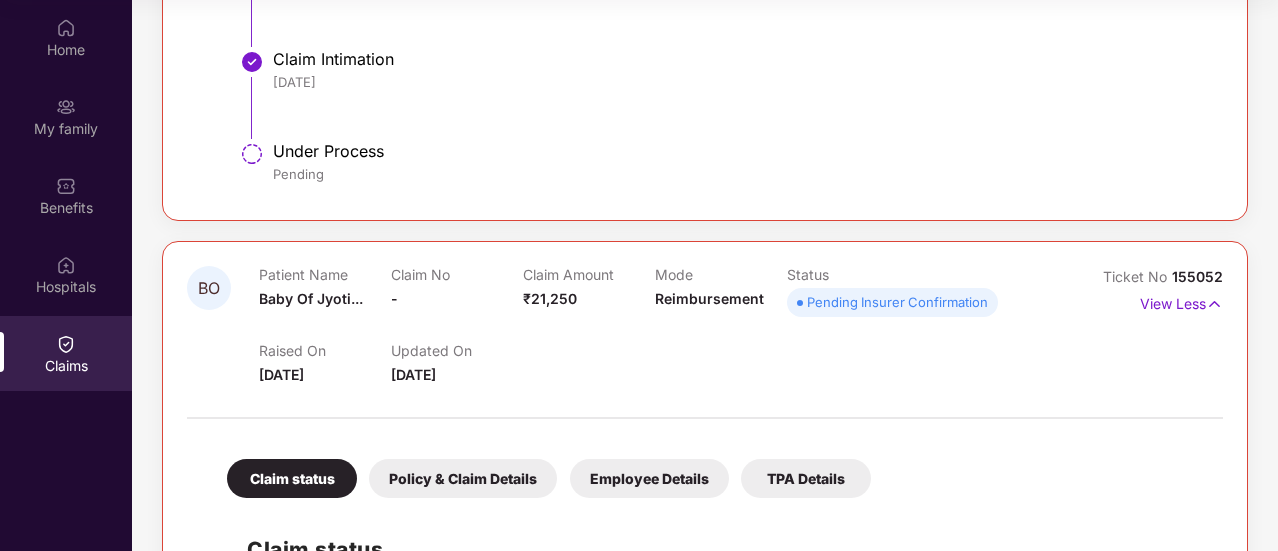 click on "Policy & Claim Details" at bounding box center (463, 478) 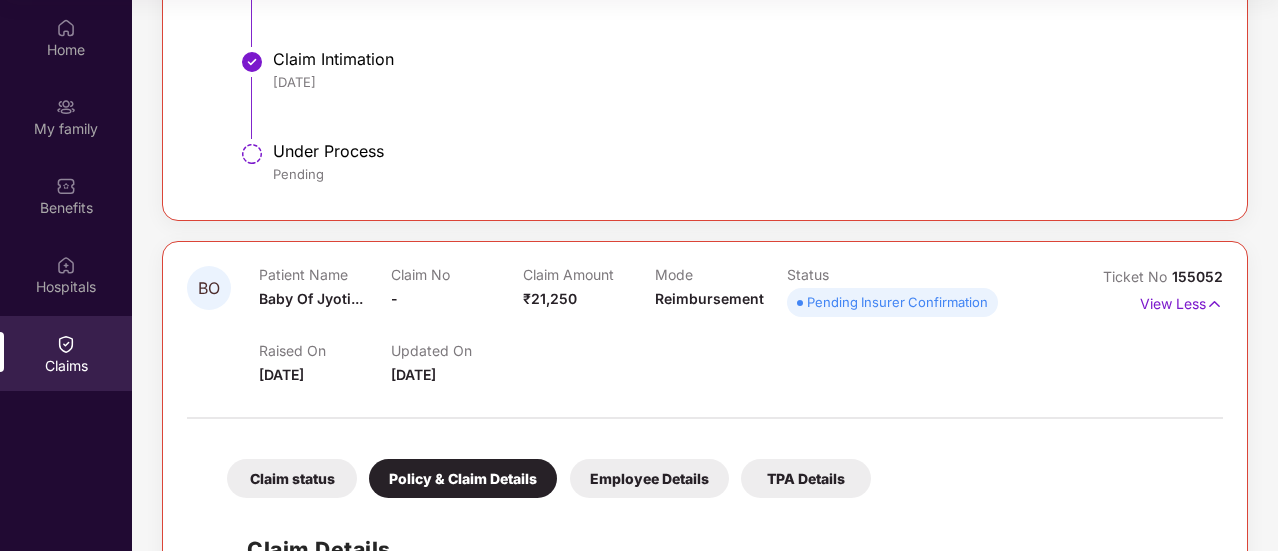 click on "Employee Details" at bounding box center (649, 478) 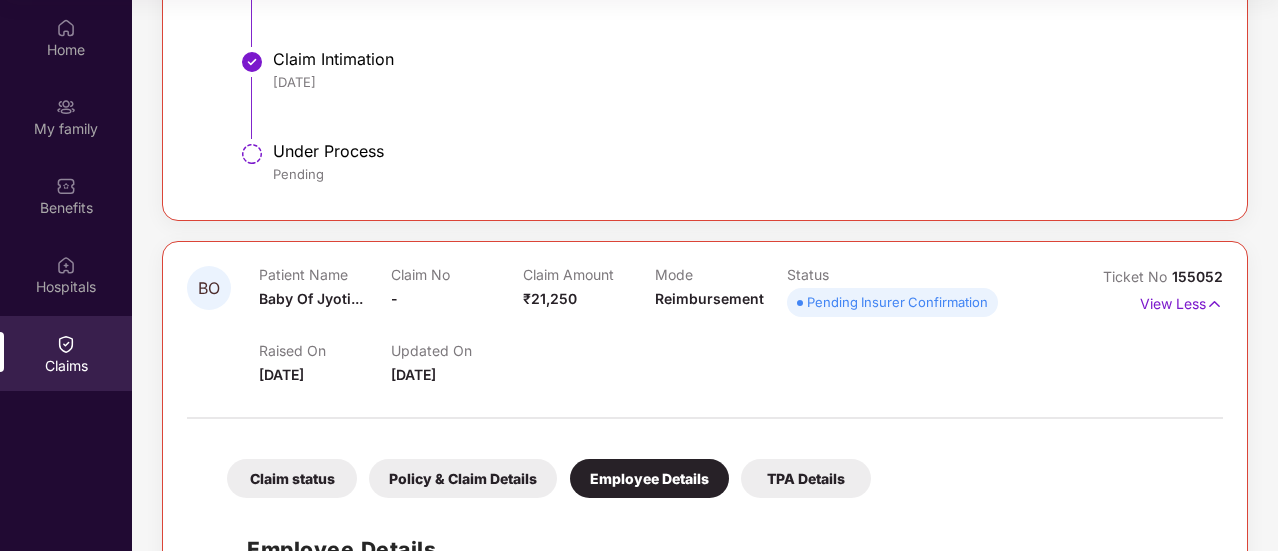 click on "TPA Details" at bounding box center [806, 478] 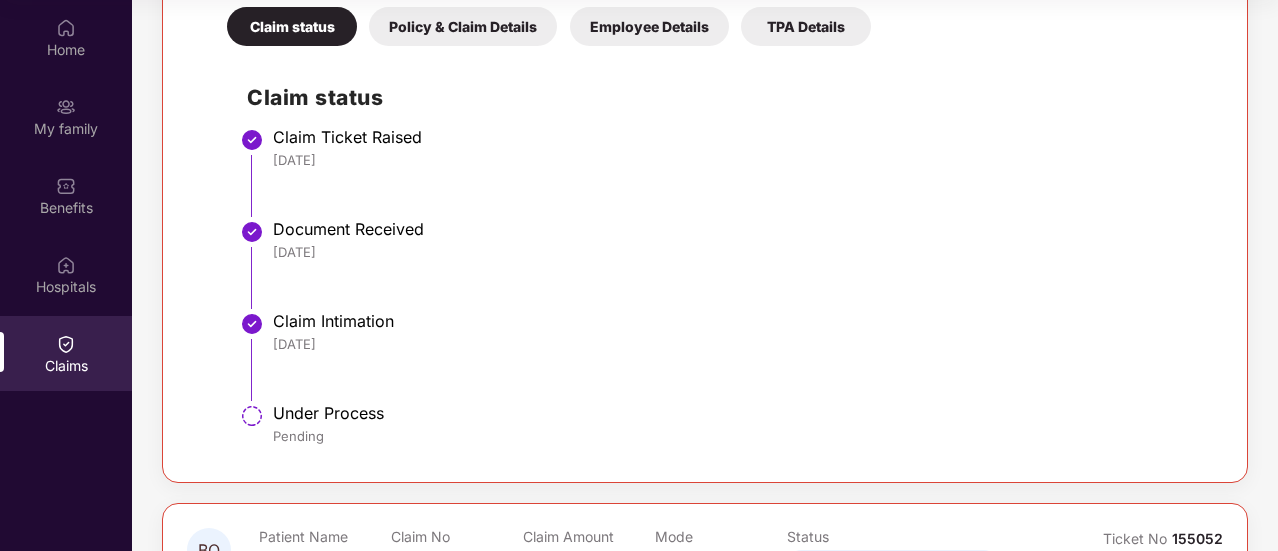 scroll, scrollTop: 316, scrollLeft: 0, axis: vertical 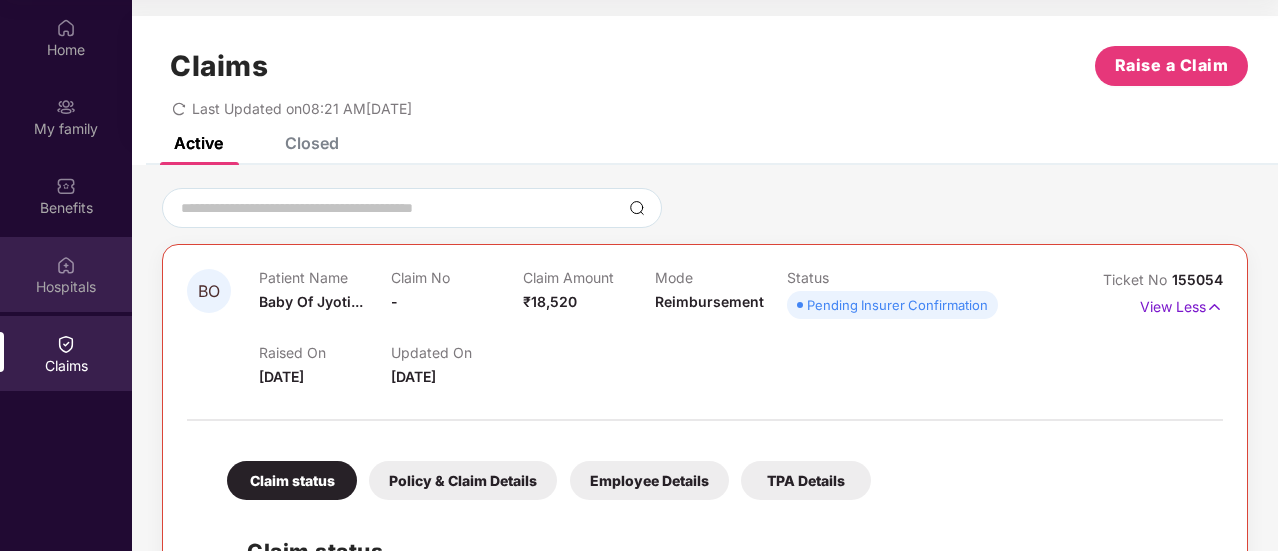 click on "Hospitals" at bounding box center (66, 274) 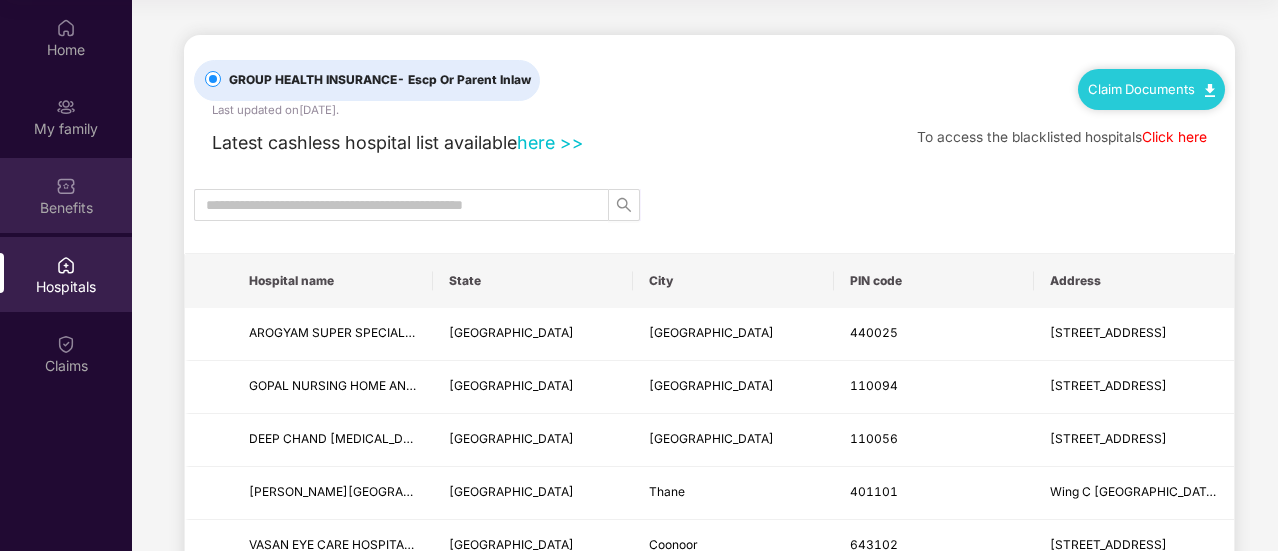 click on "Benefits" at bounding box center (66, 208) 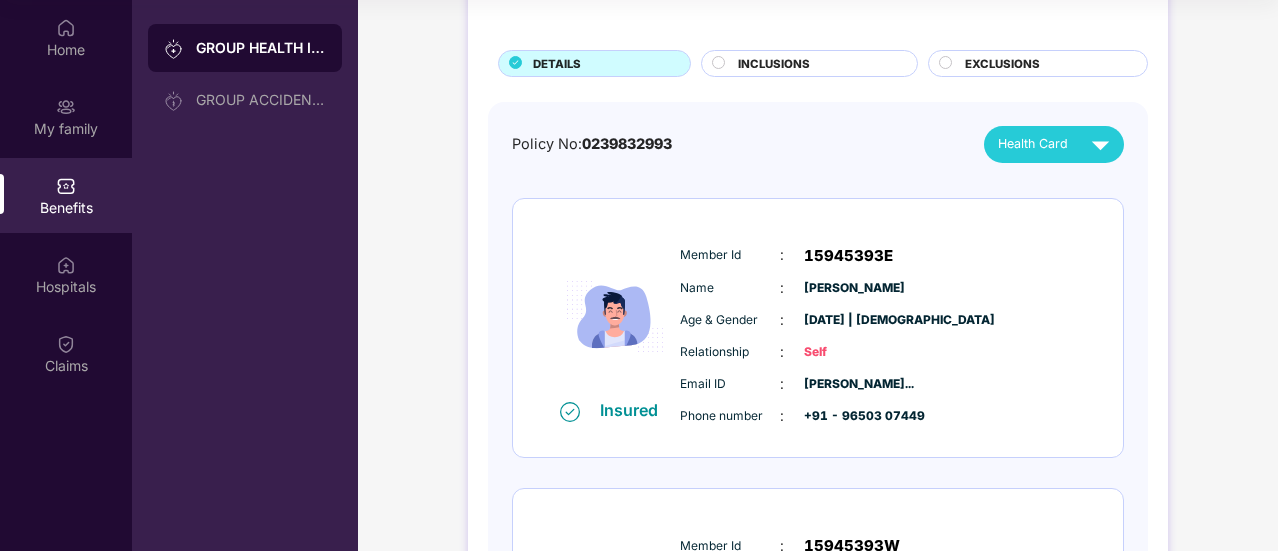 scroll, scrollTop: 0, scrollLeft: 0, axis: both 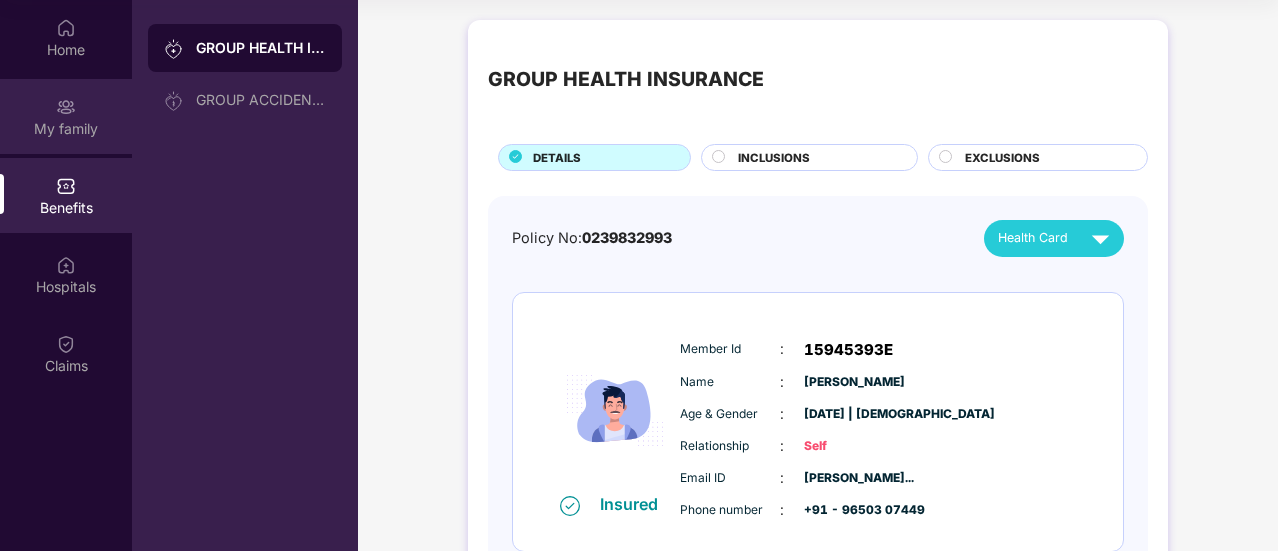 click on "My family" at bounding box center (66, 129) 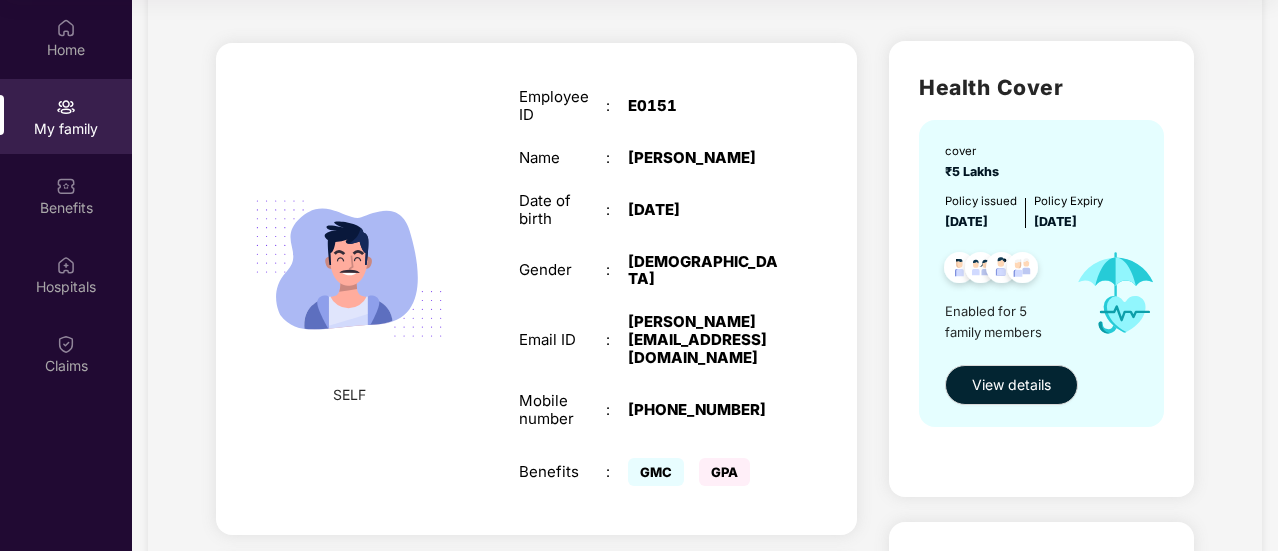 scroll, scrollTop: 0, scrollLeft: 0, axis: both 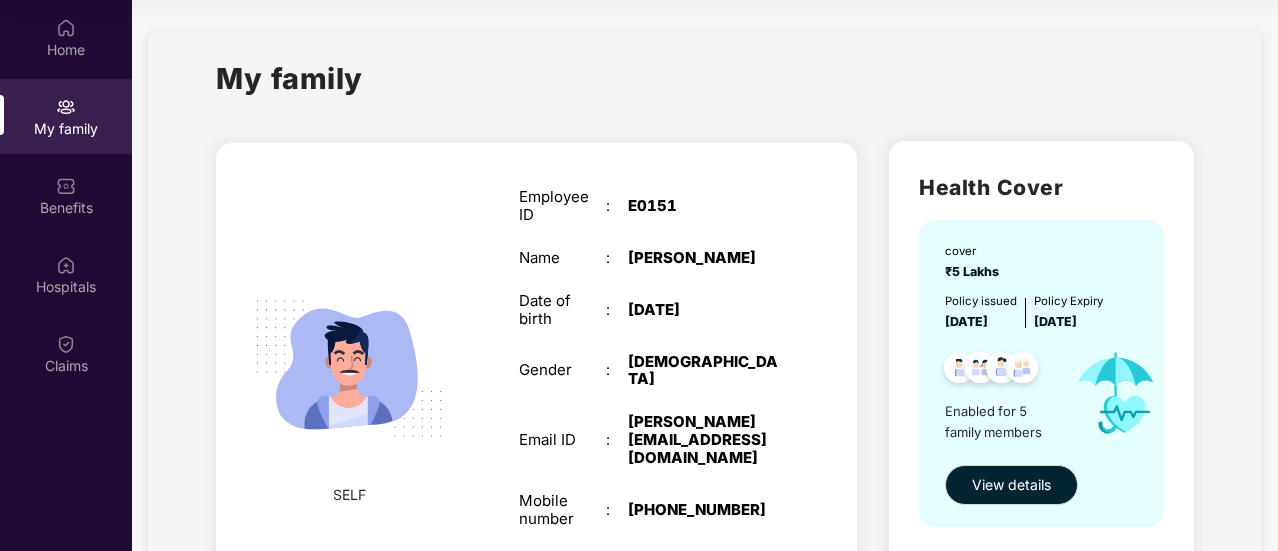 click at bounding box center [348, 368] 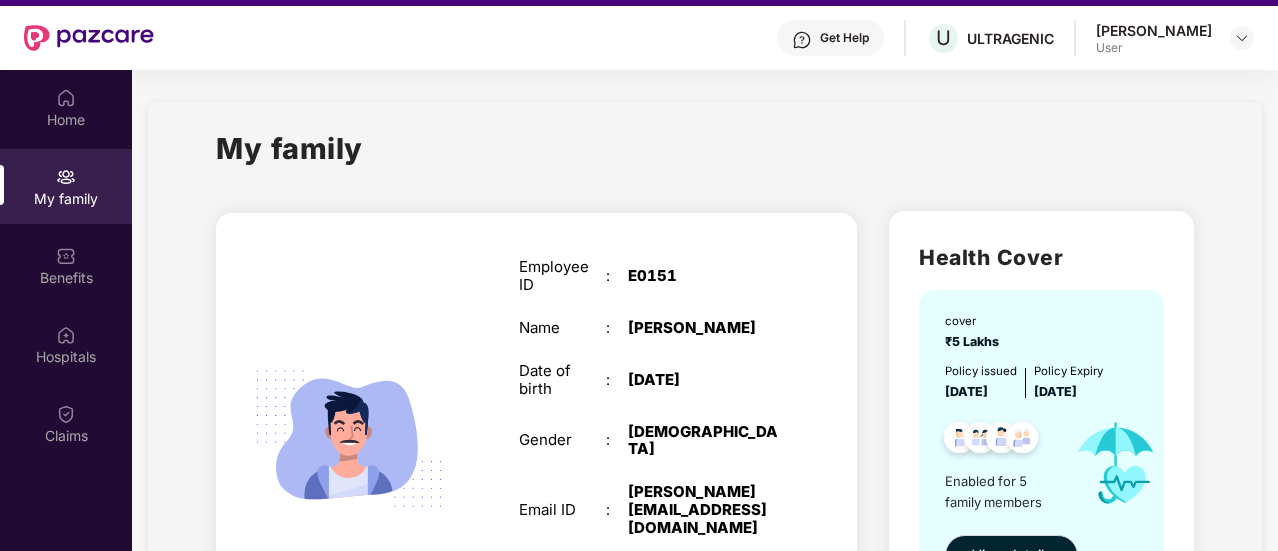 scroll, scrollTop: 0, scrollLeft: 0, axis: both 